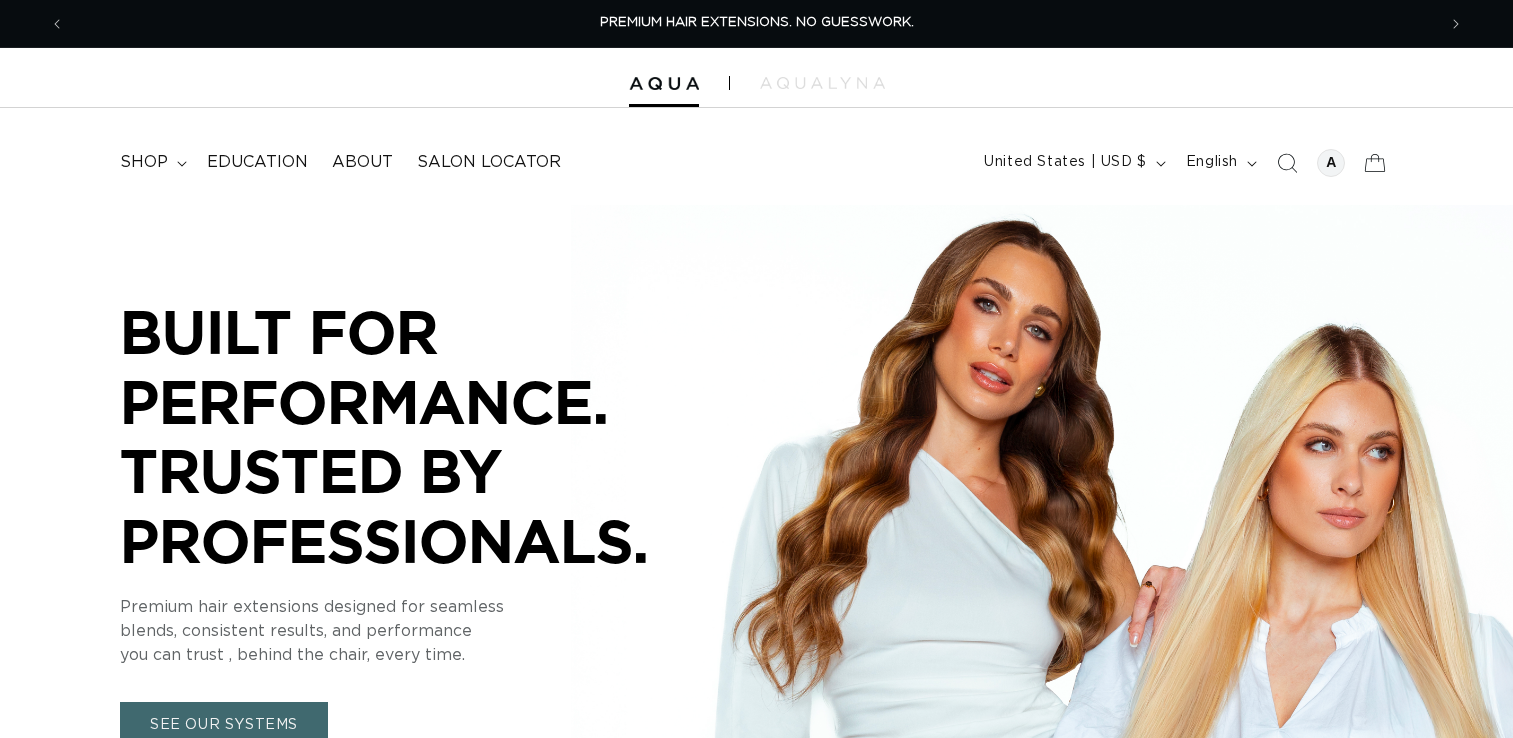 scroll, scrollTop: 0, scrollLeft: 0, axis: both 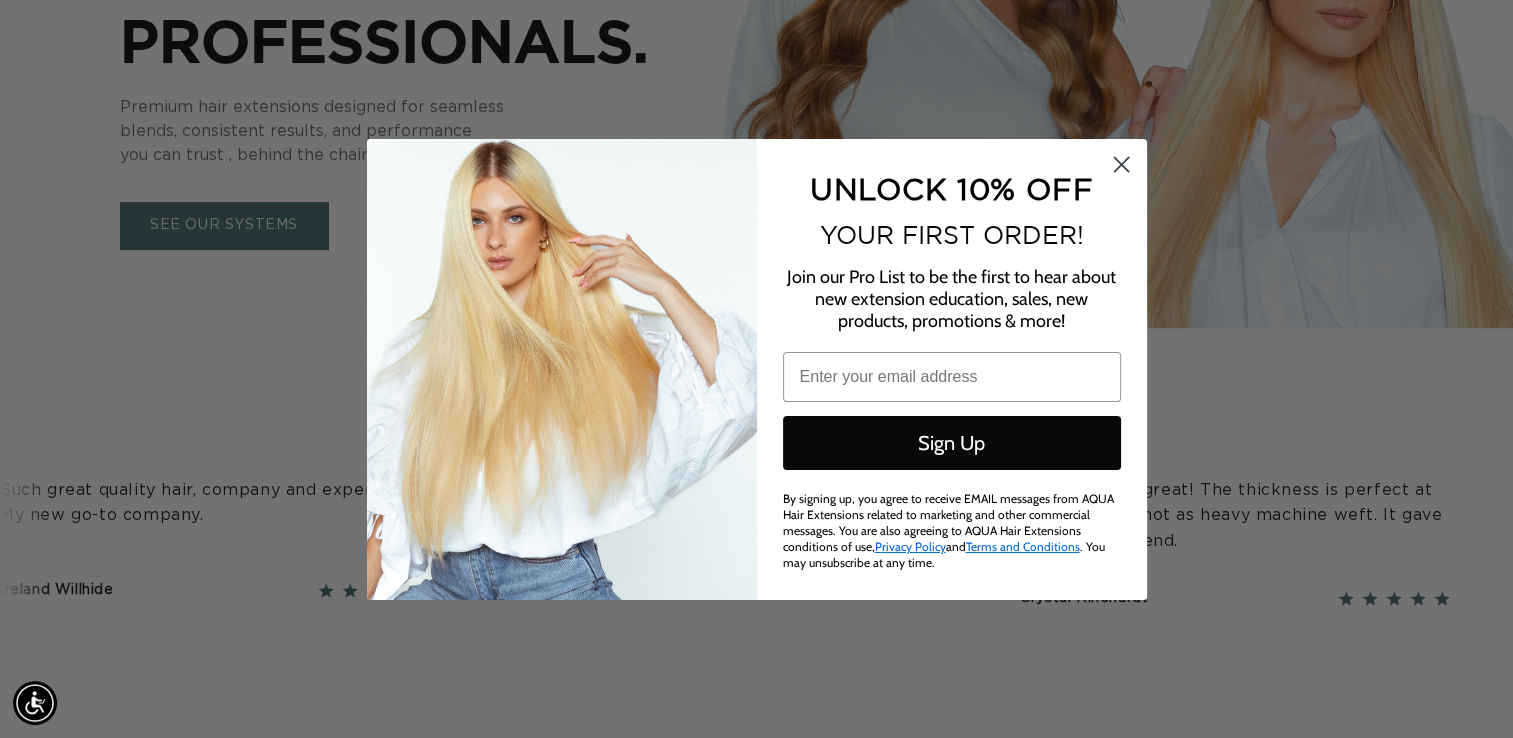 click 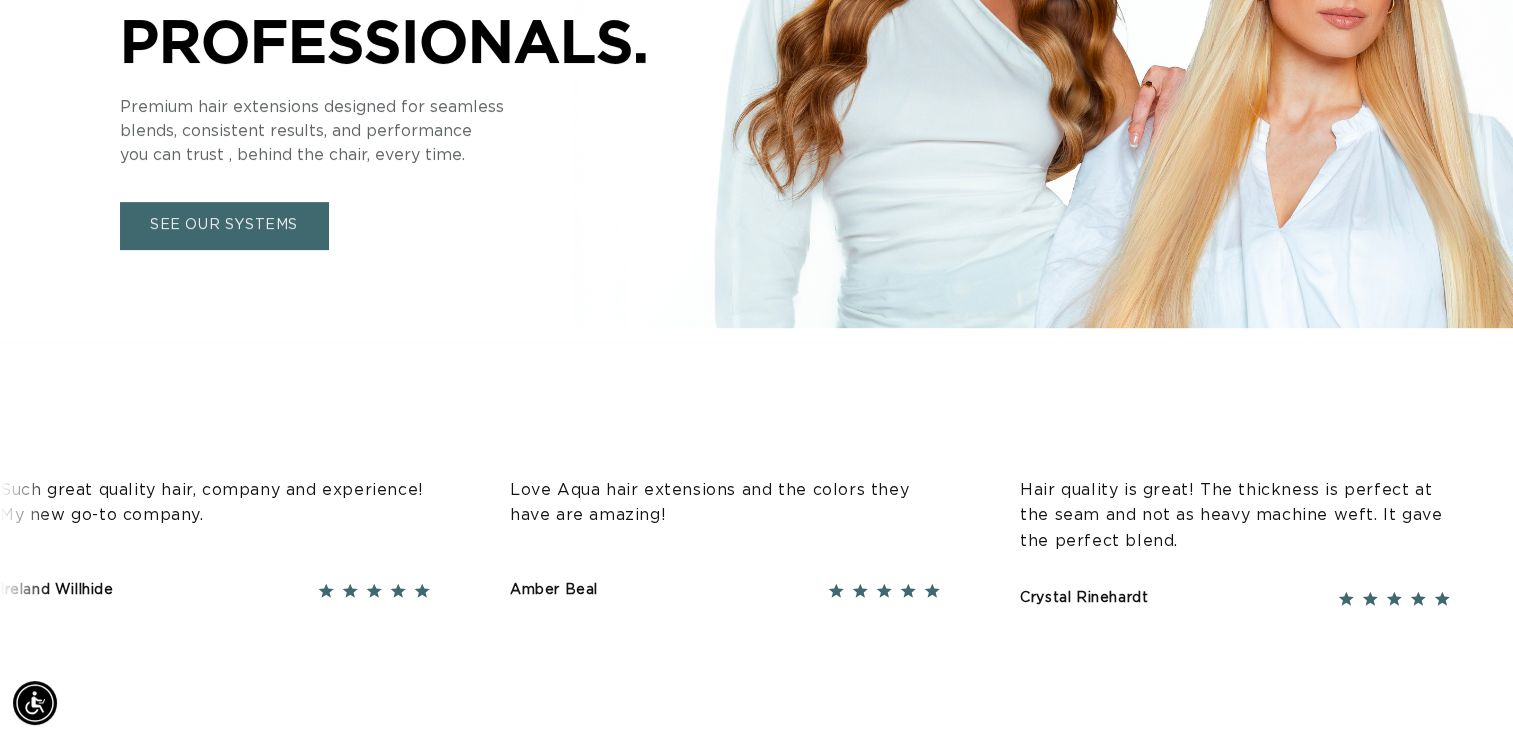 scroll, scrollTop: 0, scrollLeft: 0, axis: both 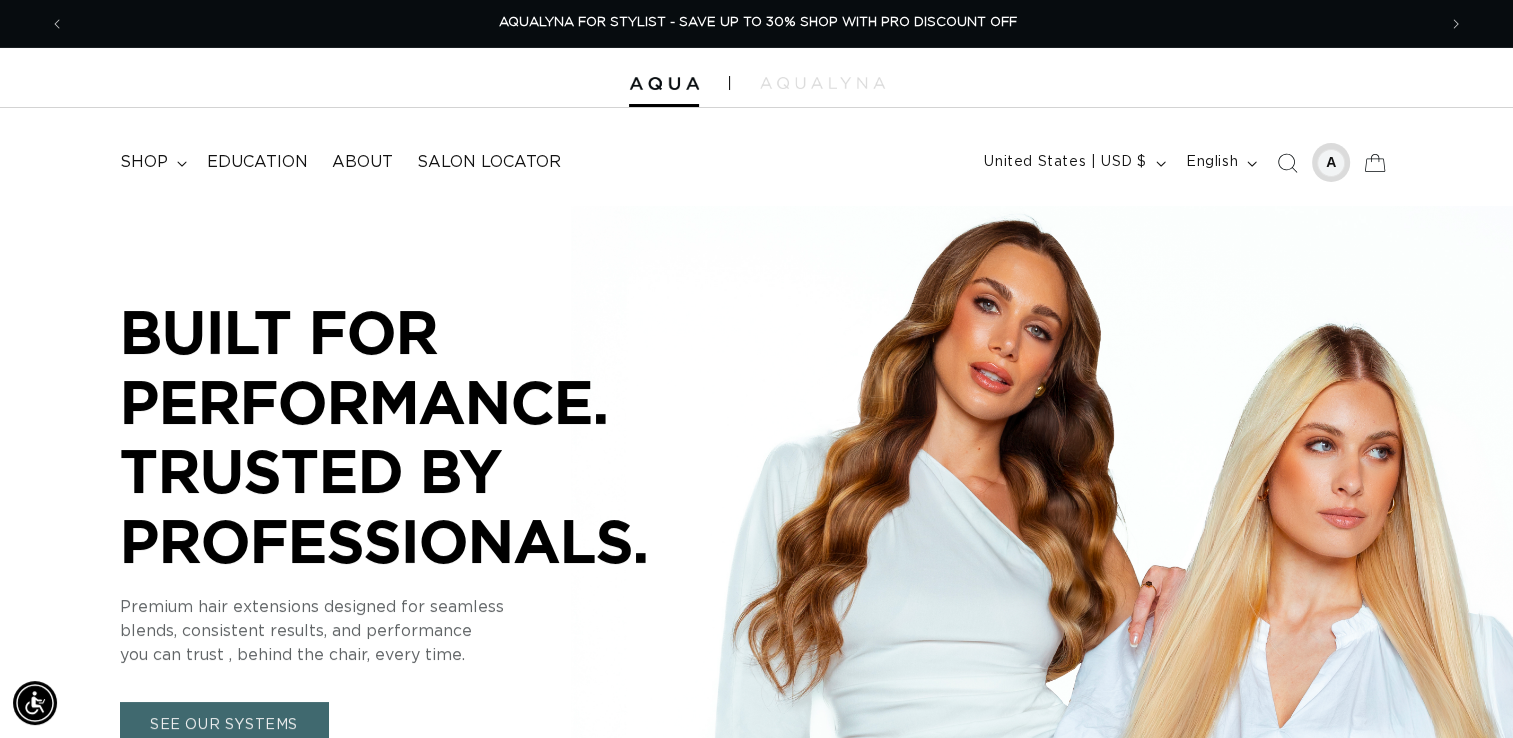 click at bounding box center (1331, 163) 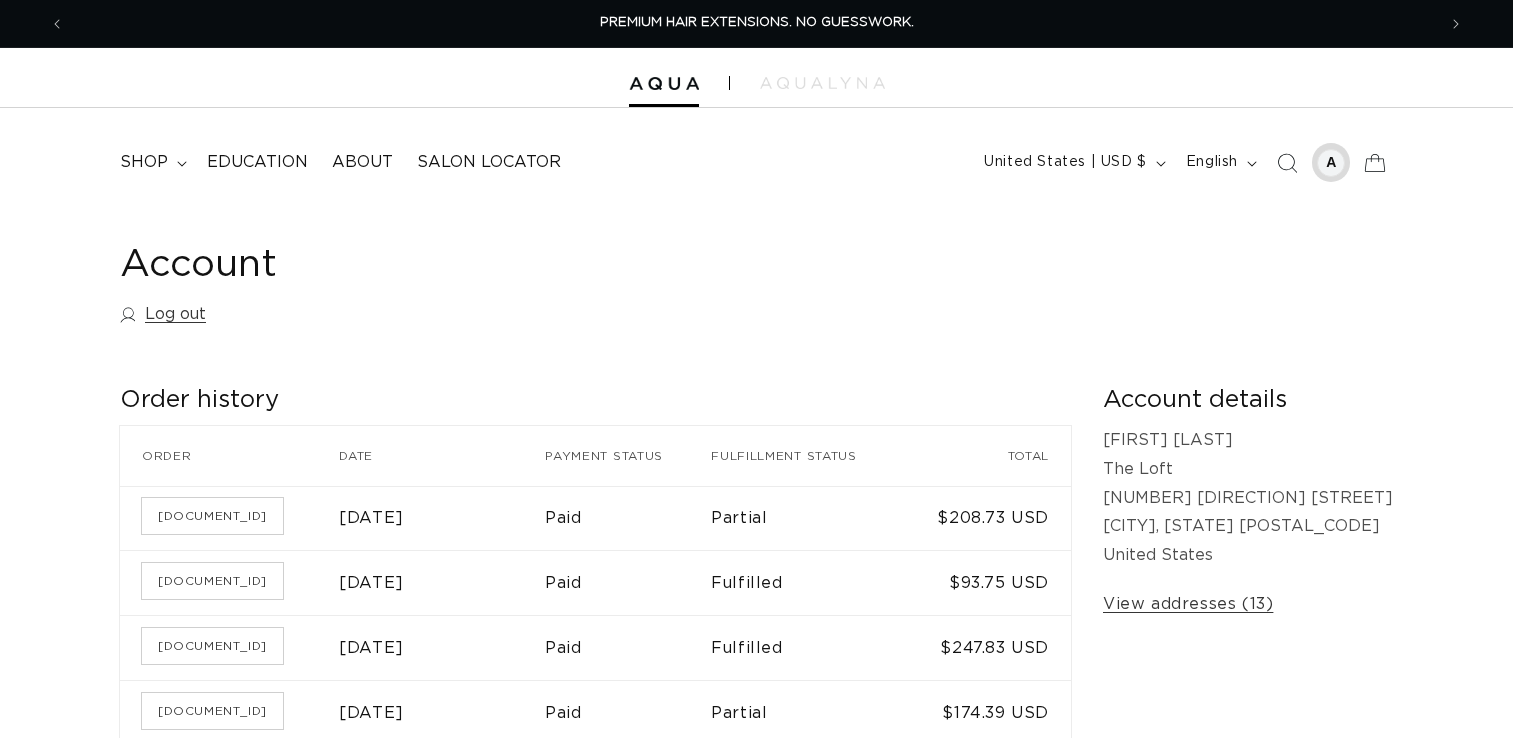 scroll, scrollTop: 0, scrollLeft: 0, axis: both 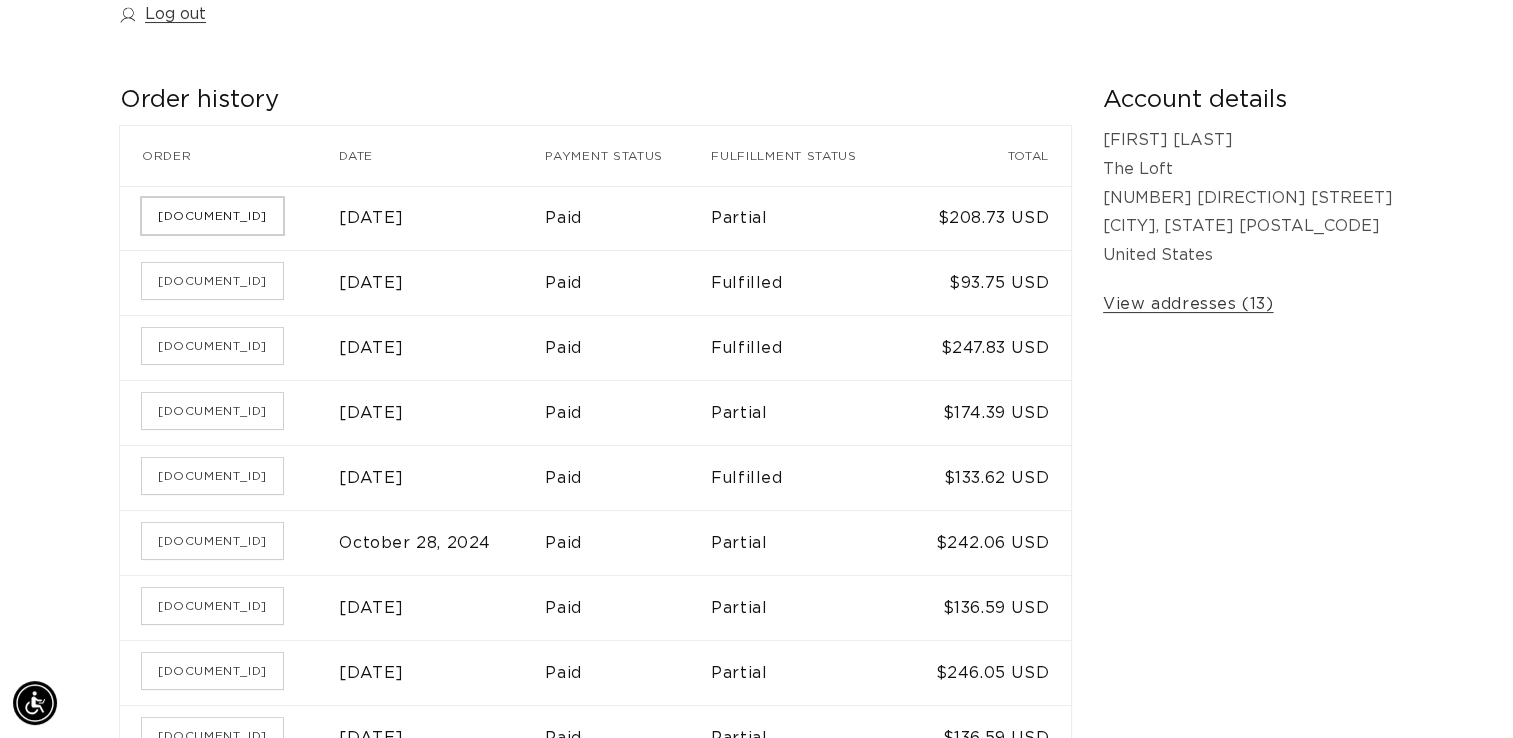 click on "[DOCUMENT_ID]" at bounding box center (212, 216) 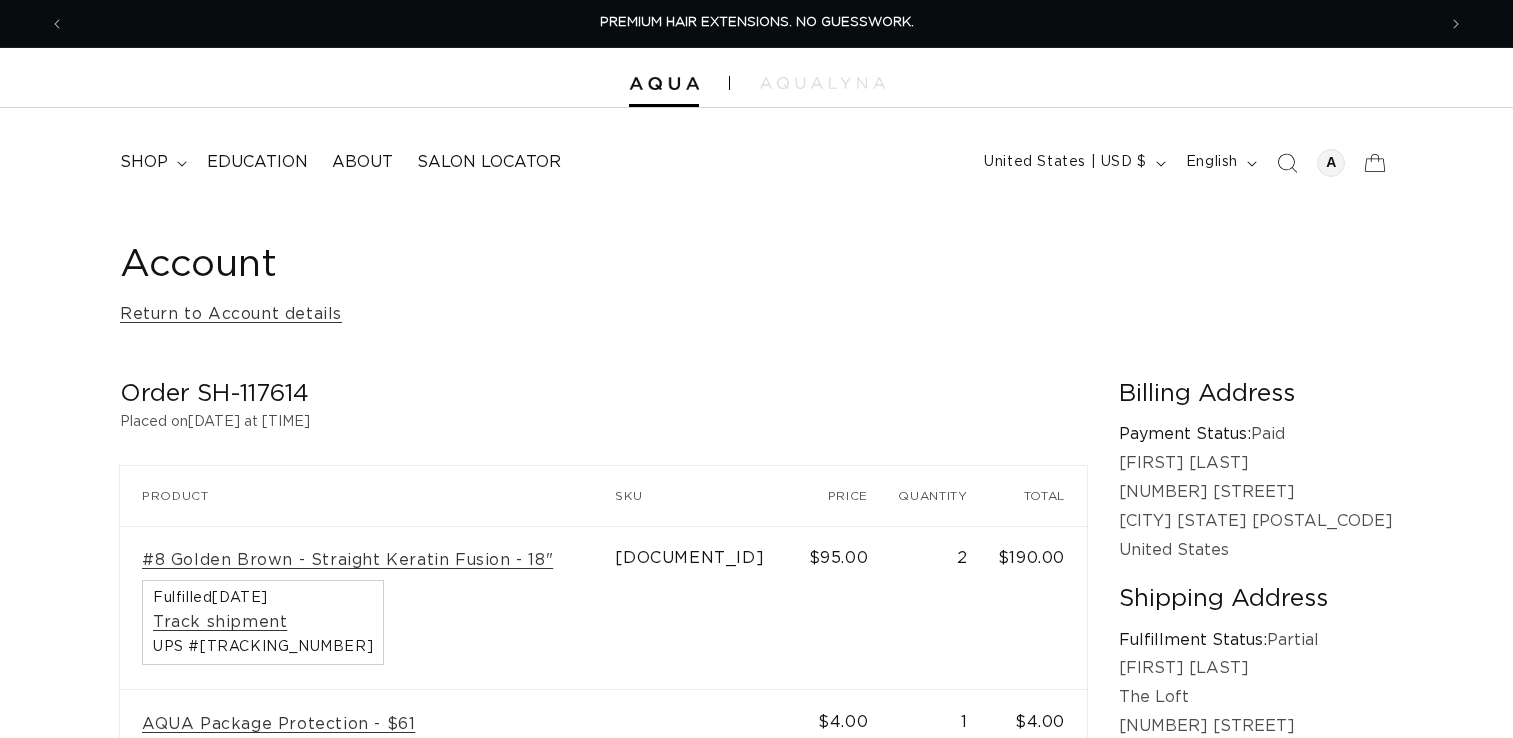 scroll, scrollTop: 0, scrollLeft: 0, axis: both 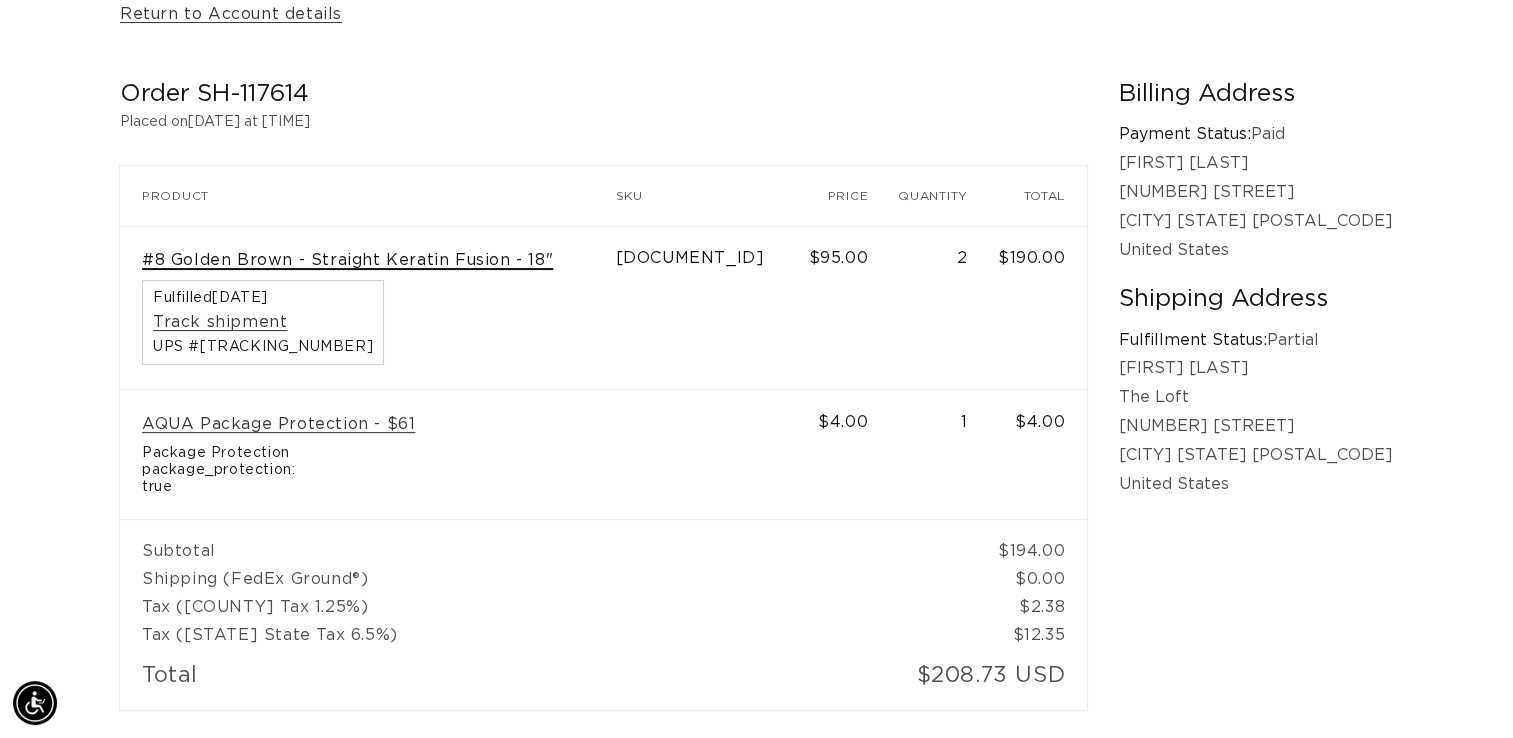 click on "#8 Golden Brown - Straight Keratin Fusion - 18"" at bounding box center (347, 260) 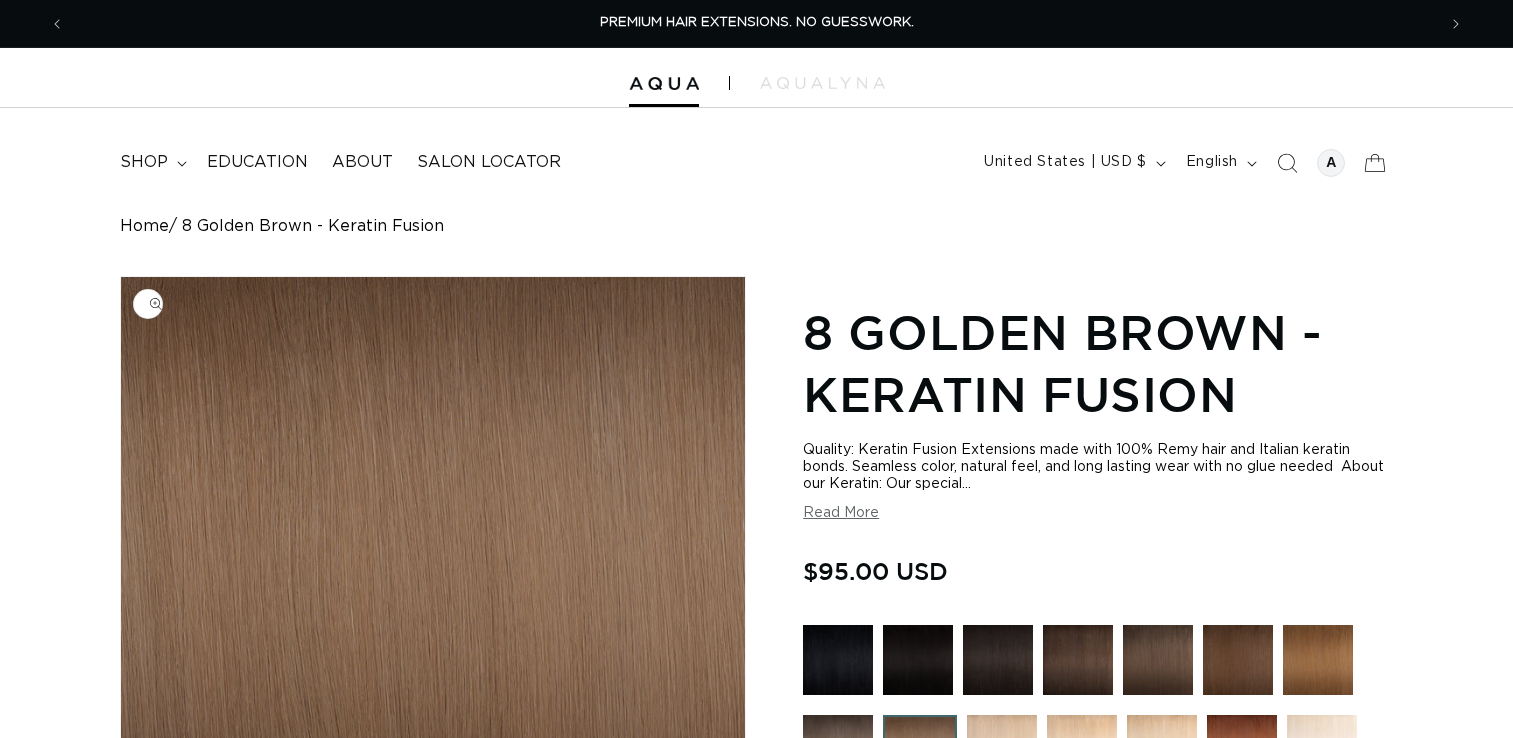 scroll, scrollTop: 0, scrollLeft: 0, axis: both 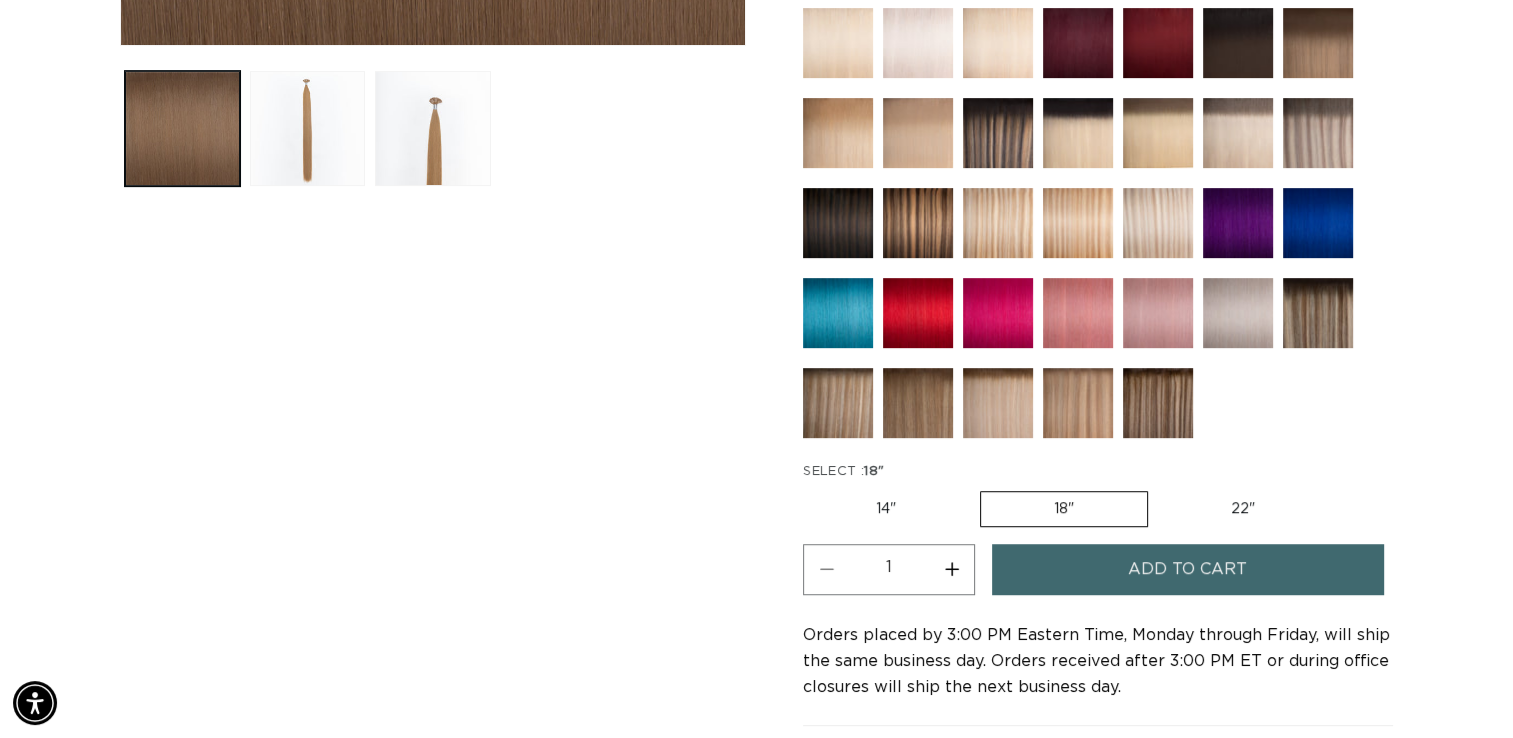 click on "22" Variant sold out or unavailable" at bounding box center (1243, 509) 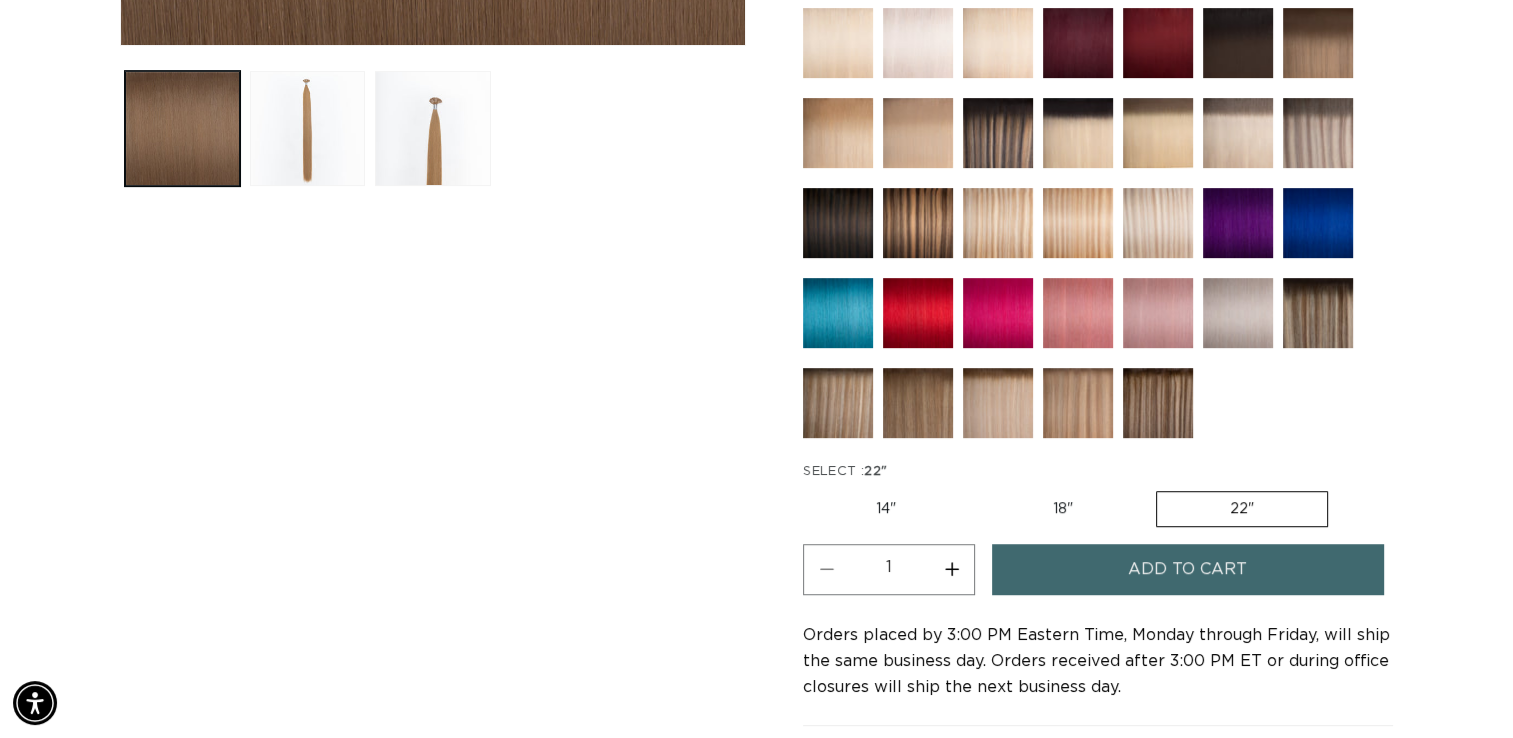 scroll, scrollTop: 0, scrollLeft: 2741, axis: horizontal 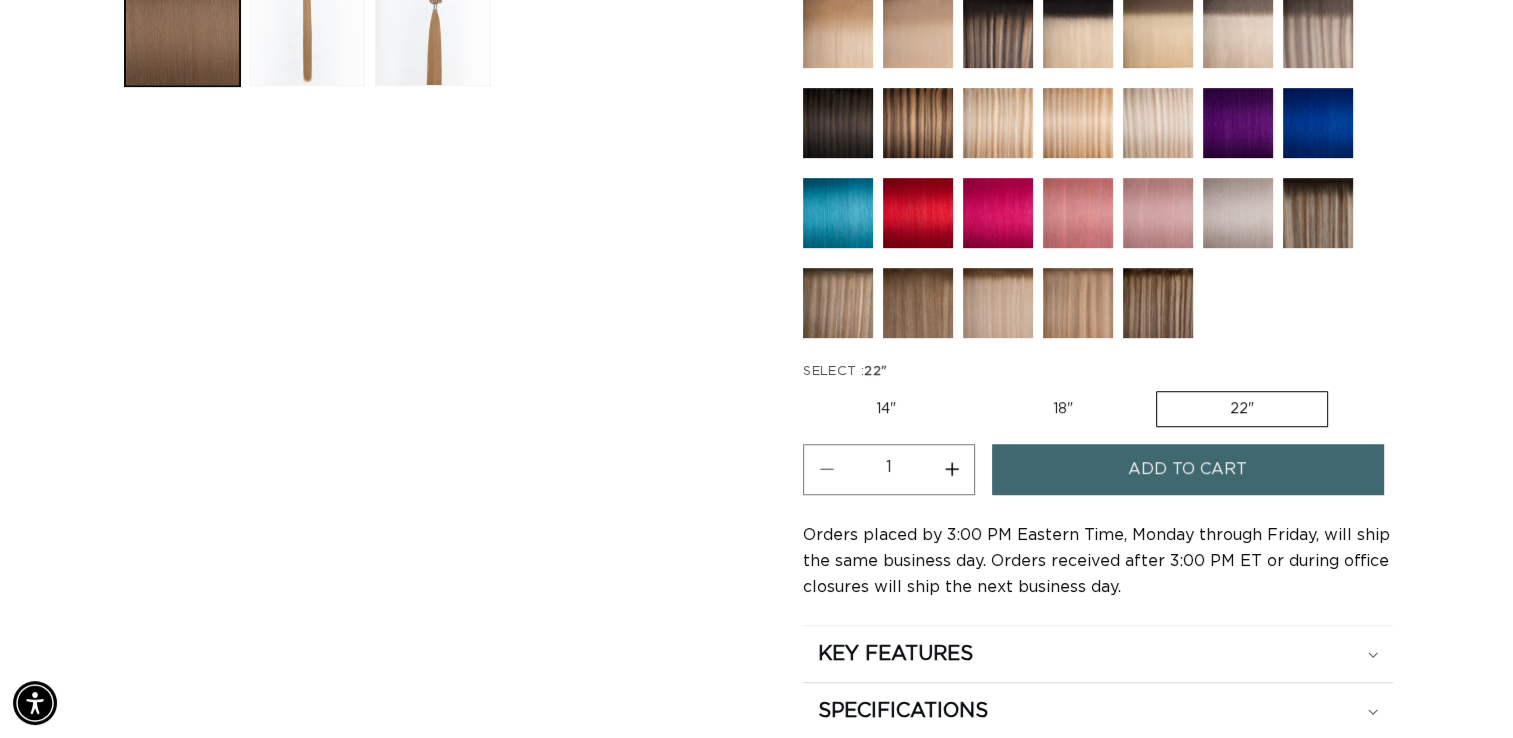 click on "Increase quantity for 8 Golden Brown - Keratin Fusion" at bounding box center (951, 469) 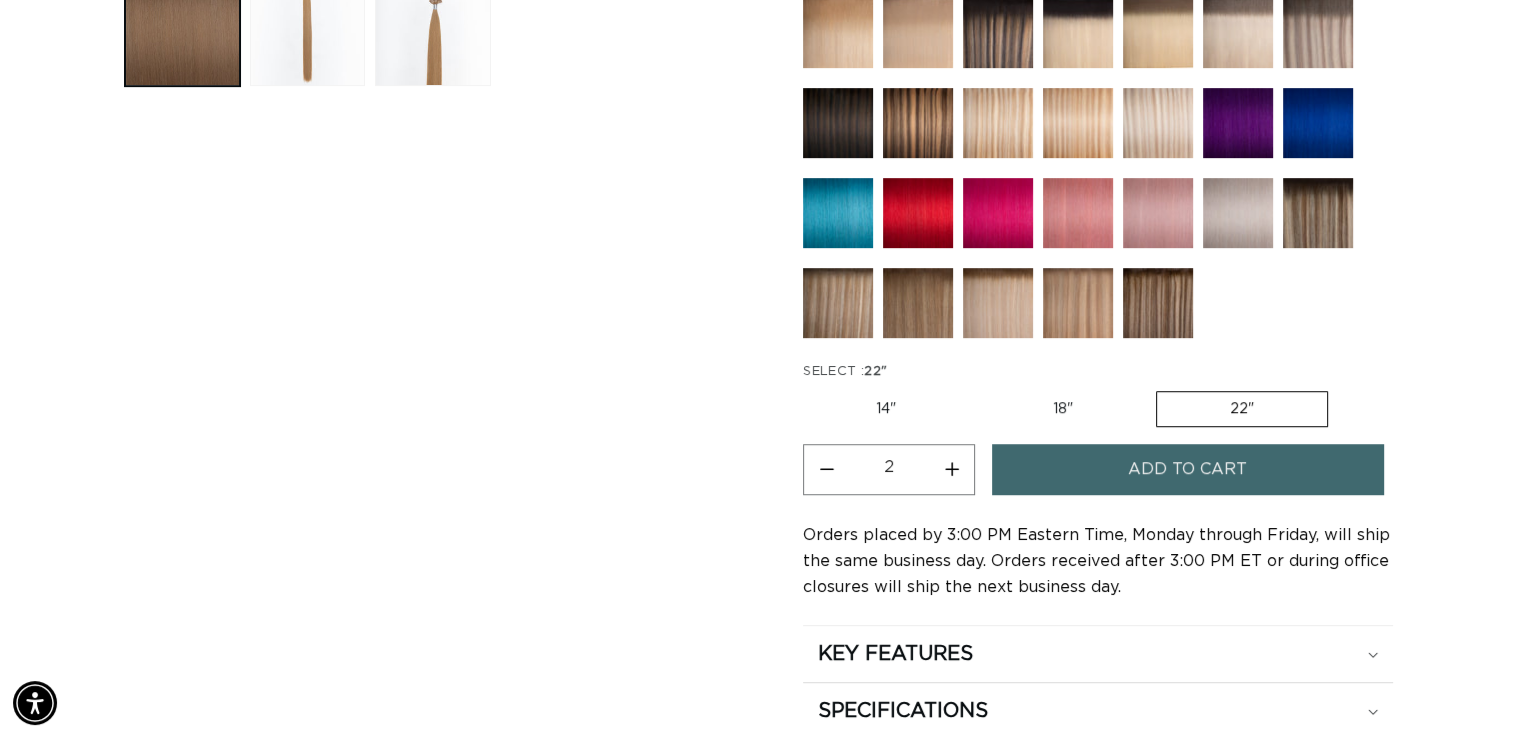 click on "Add to cart" at bounding box center [1187, 469] 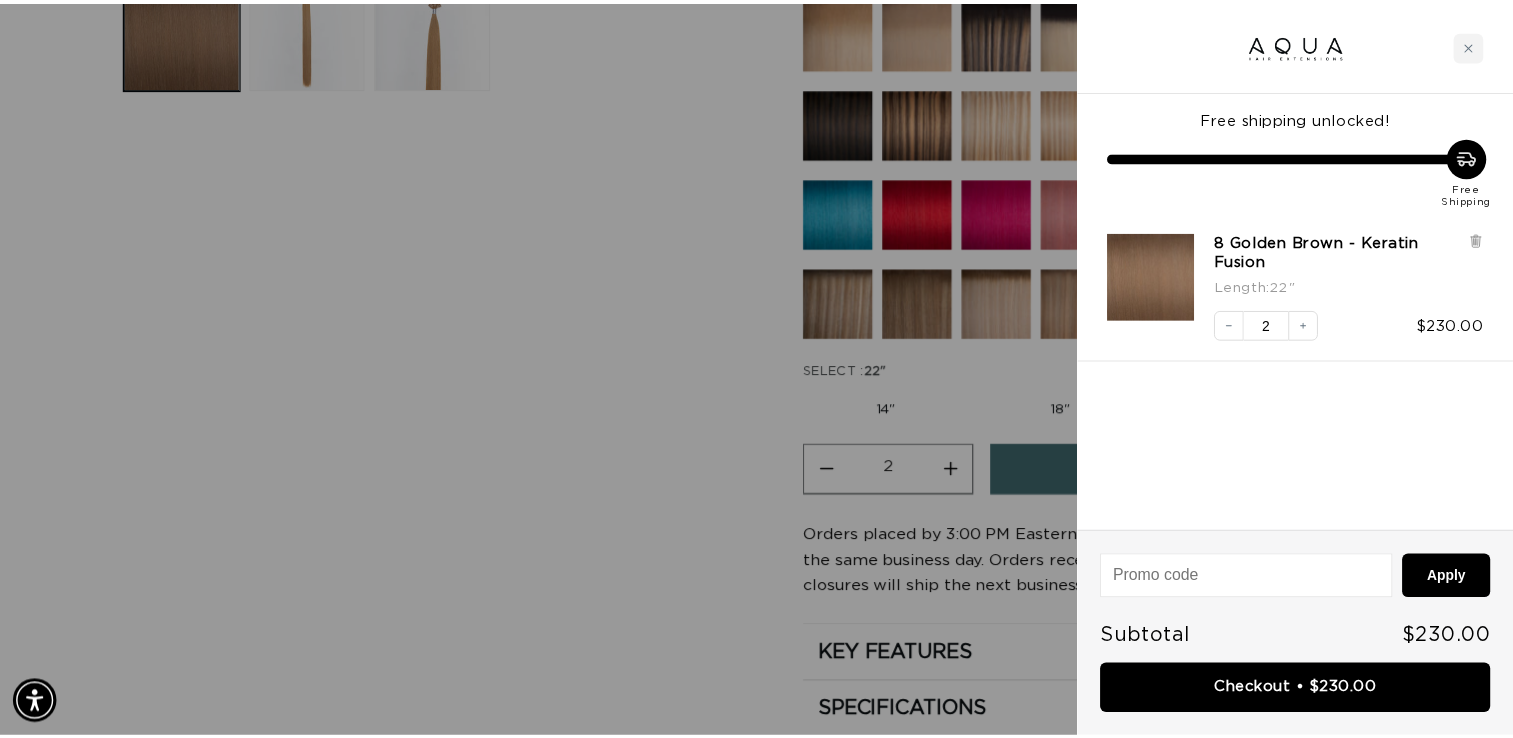 scroll, scrollTop: 0, scrollLeft: 0, axis: both 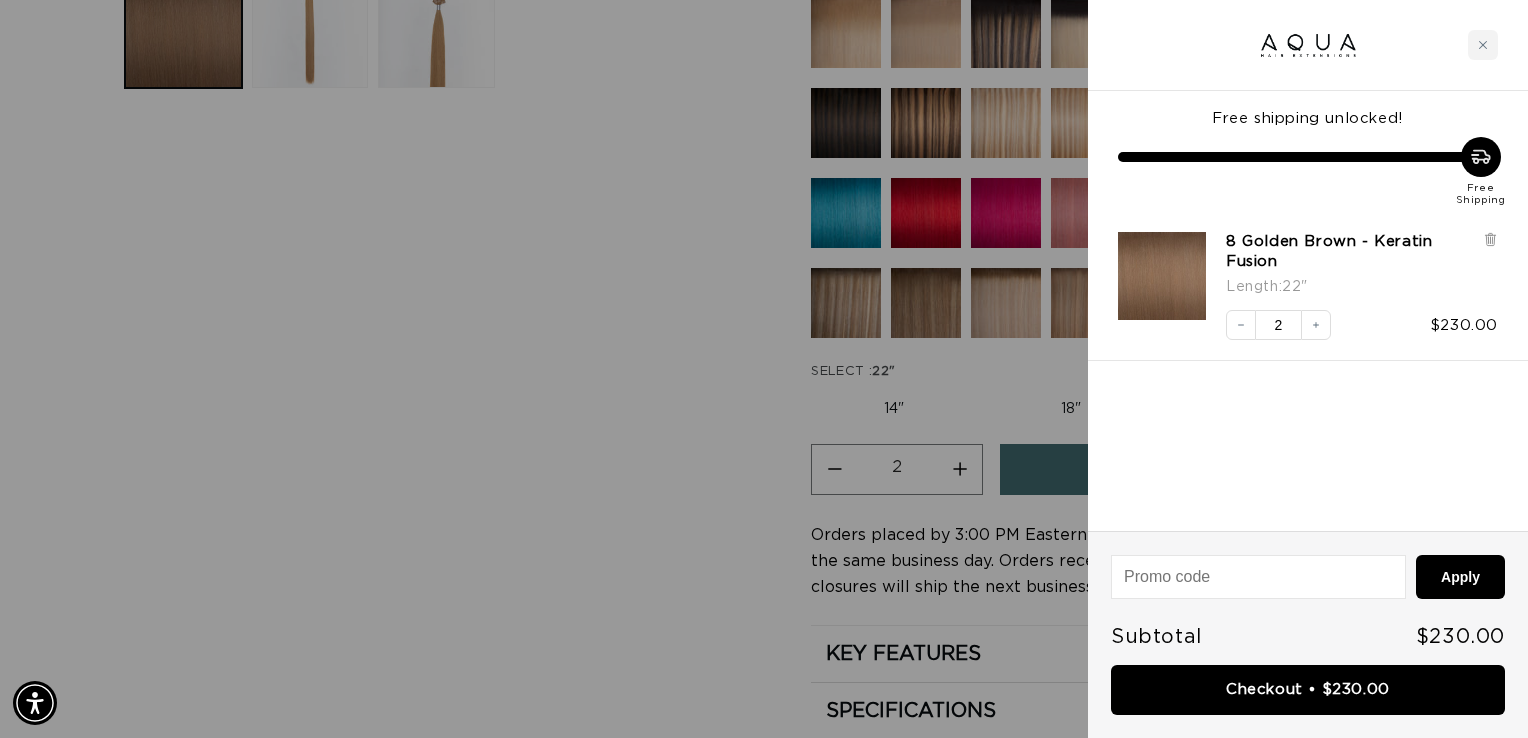 click at bounding box center (1483, 45) 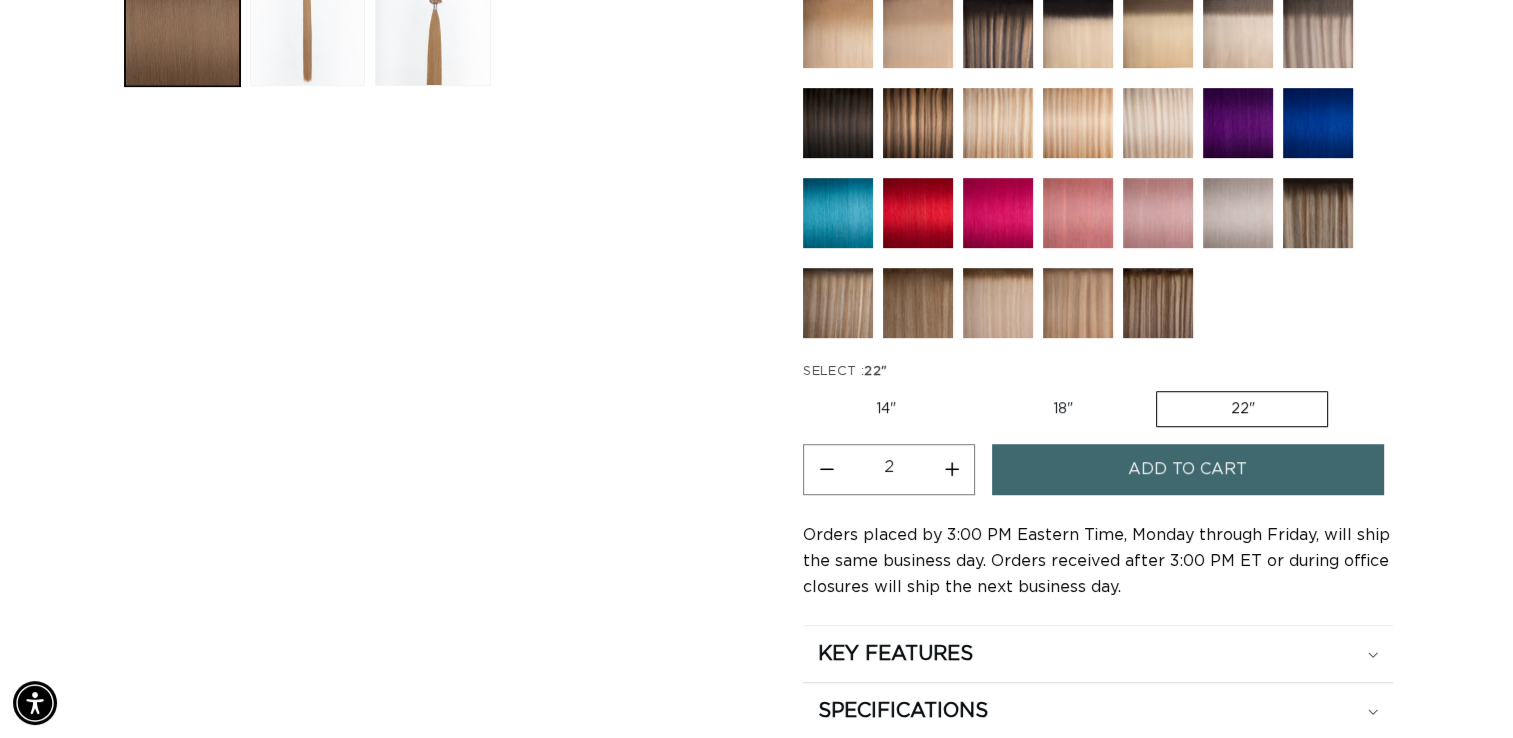 scroll, scrollTop: 0, scrollLeft: 1371, axis: horizontal 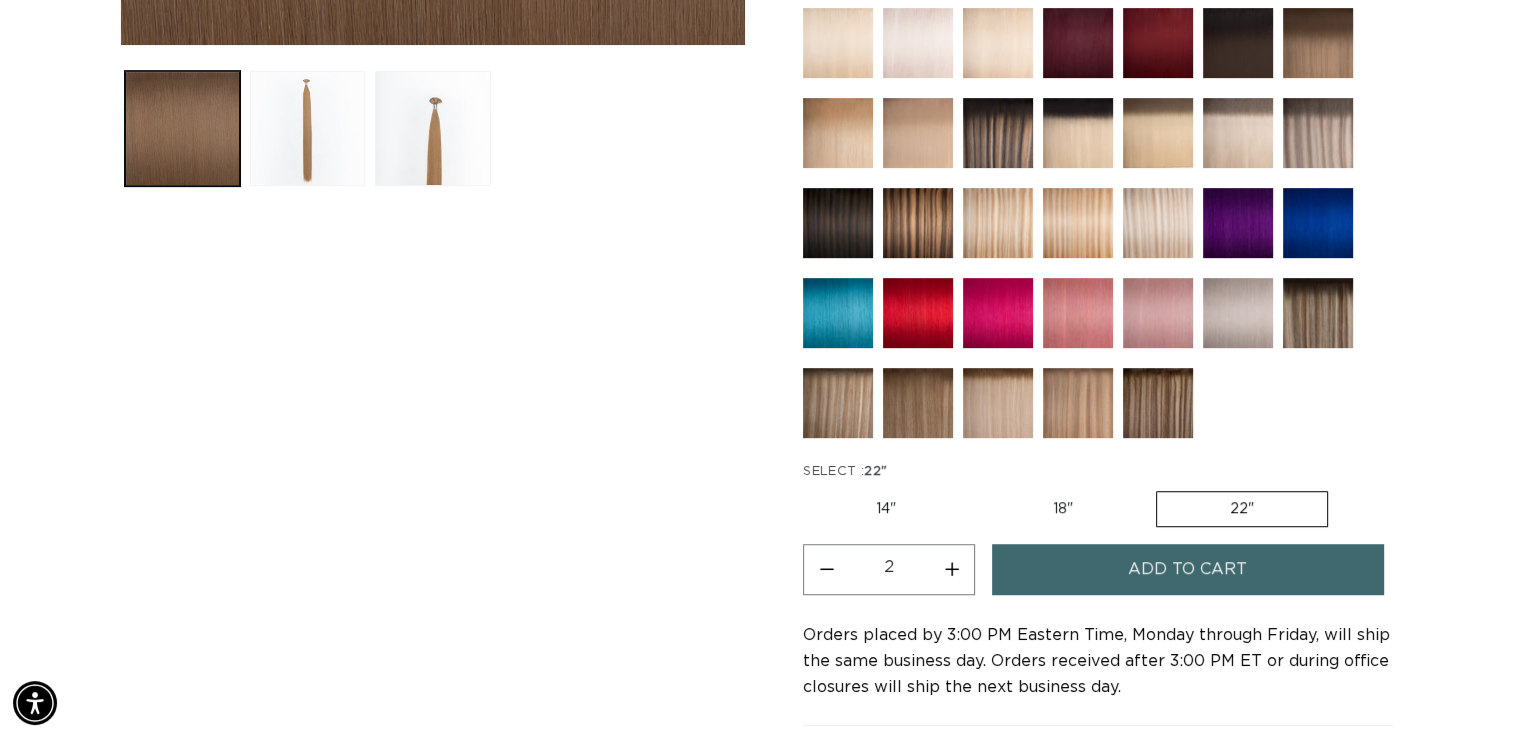 click on "18" Variant sold out or unavailable" at bounding box center [1063, 509] 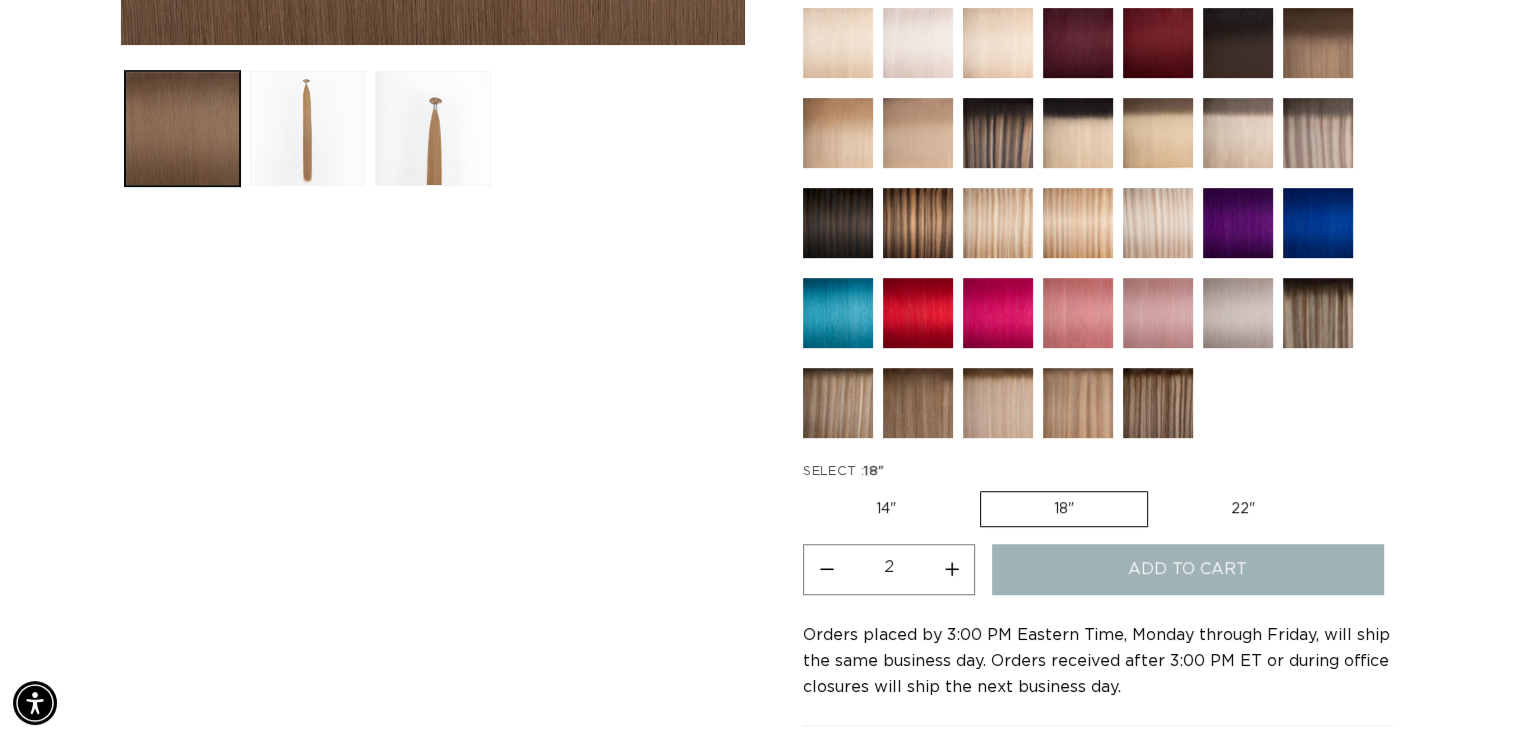 type on "1" 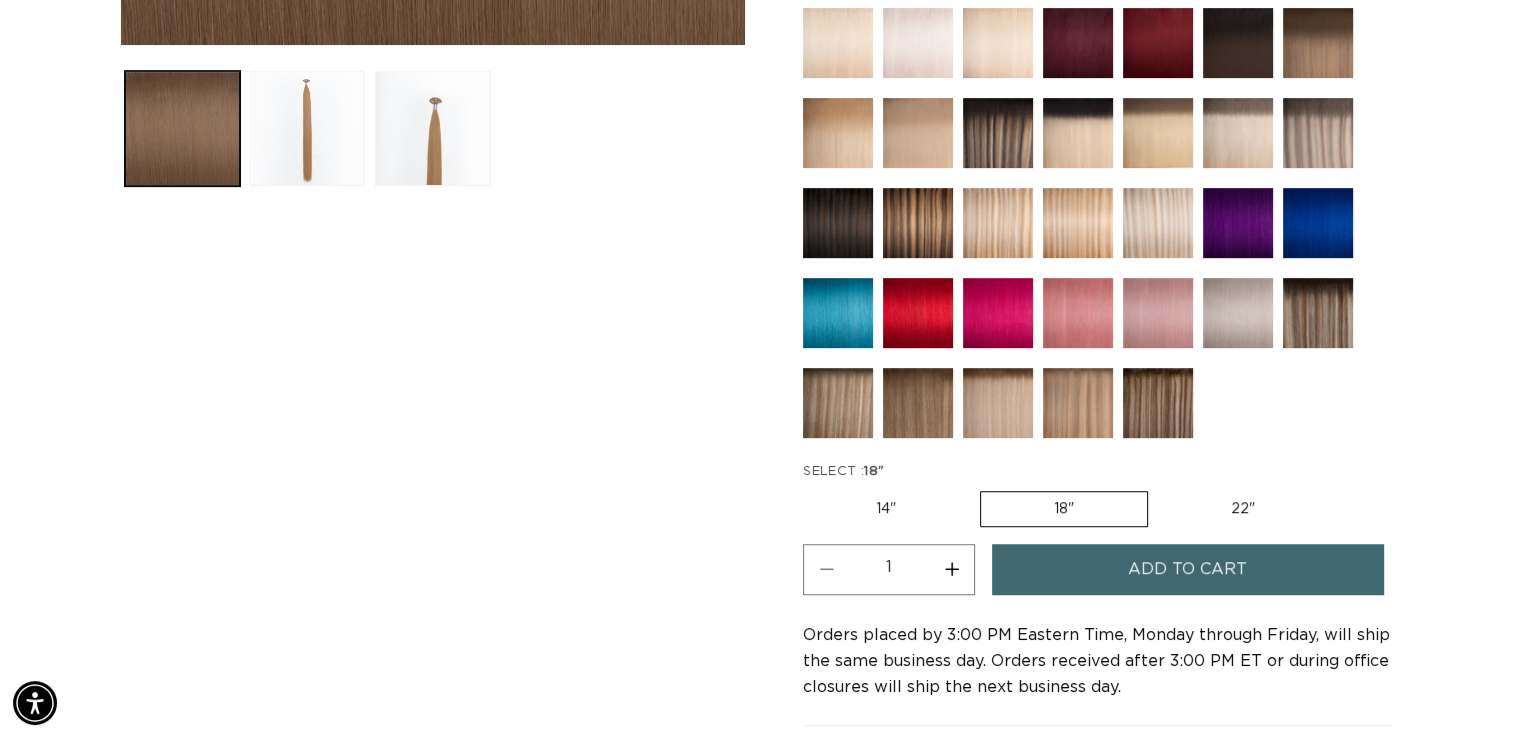 click on "Add to cart" at bounding box center [1187, 569] 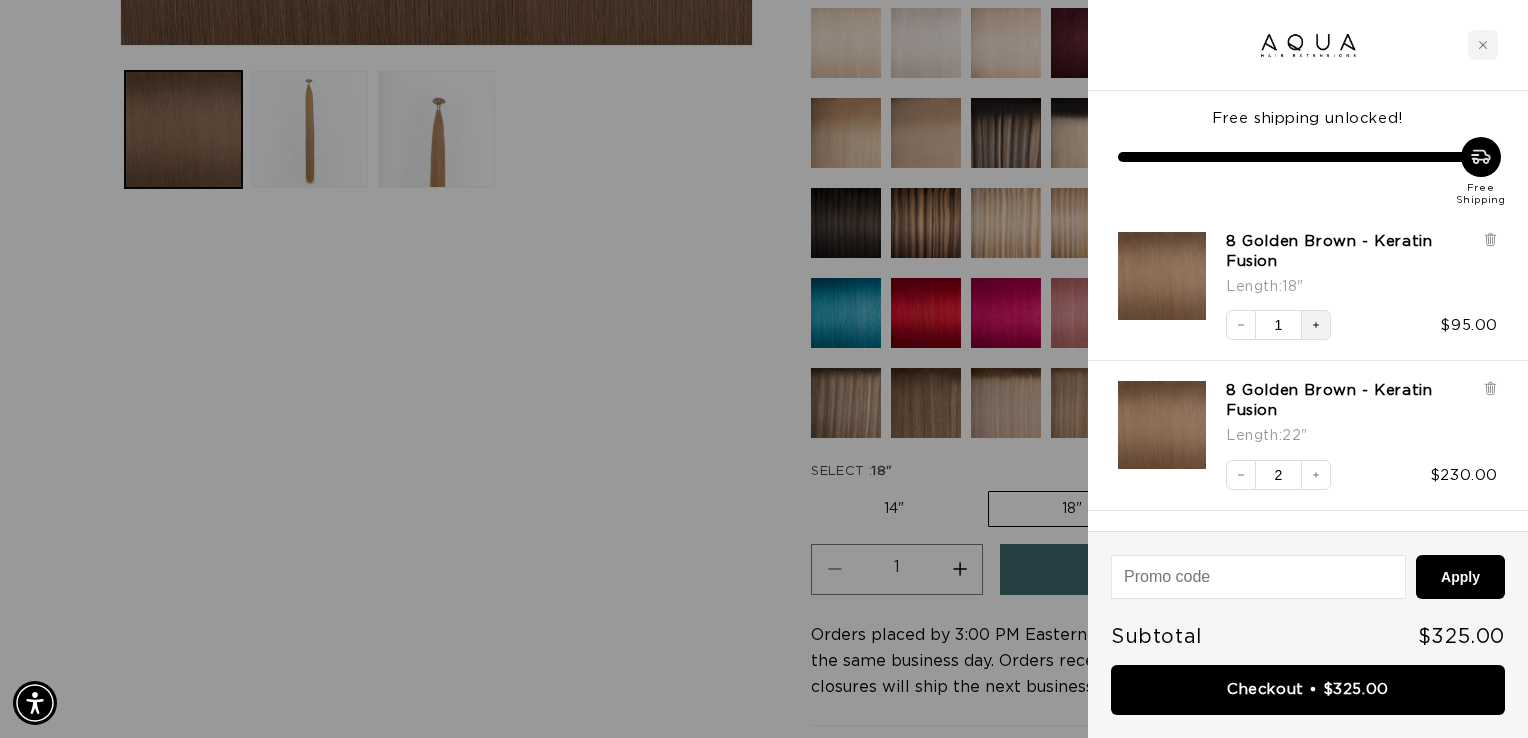scroll, scrollTop: 0, scrollLeft: 1386, axis: horizontal 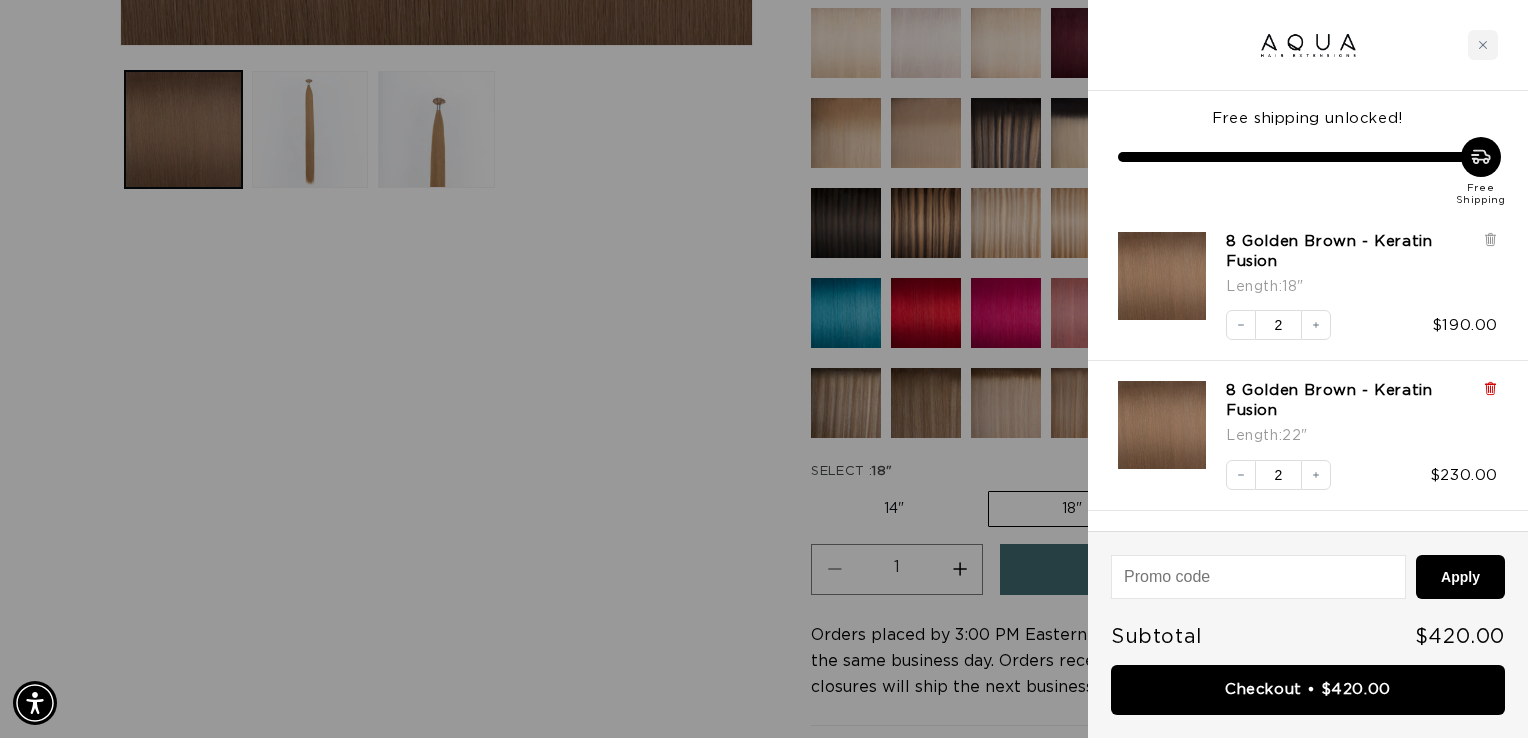click 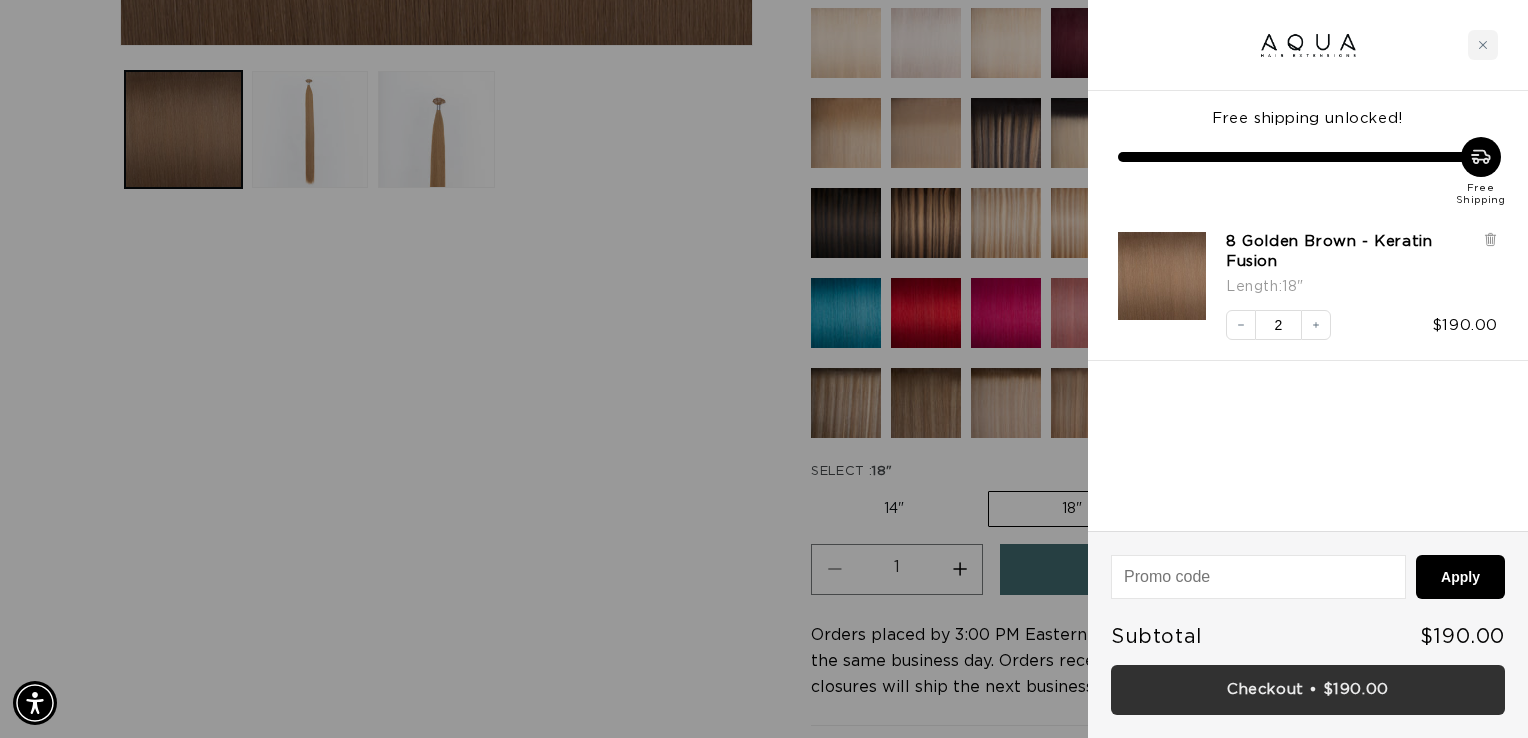 scroll, scrollTop: 0, scrollLeft: 0, axis: both 